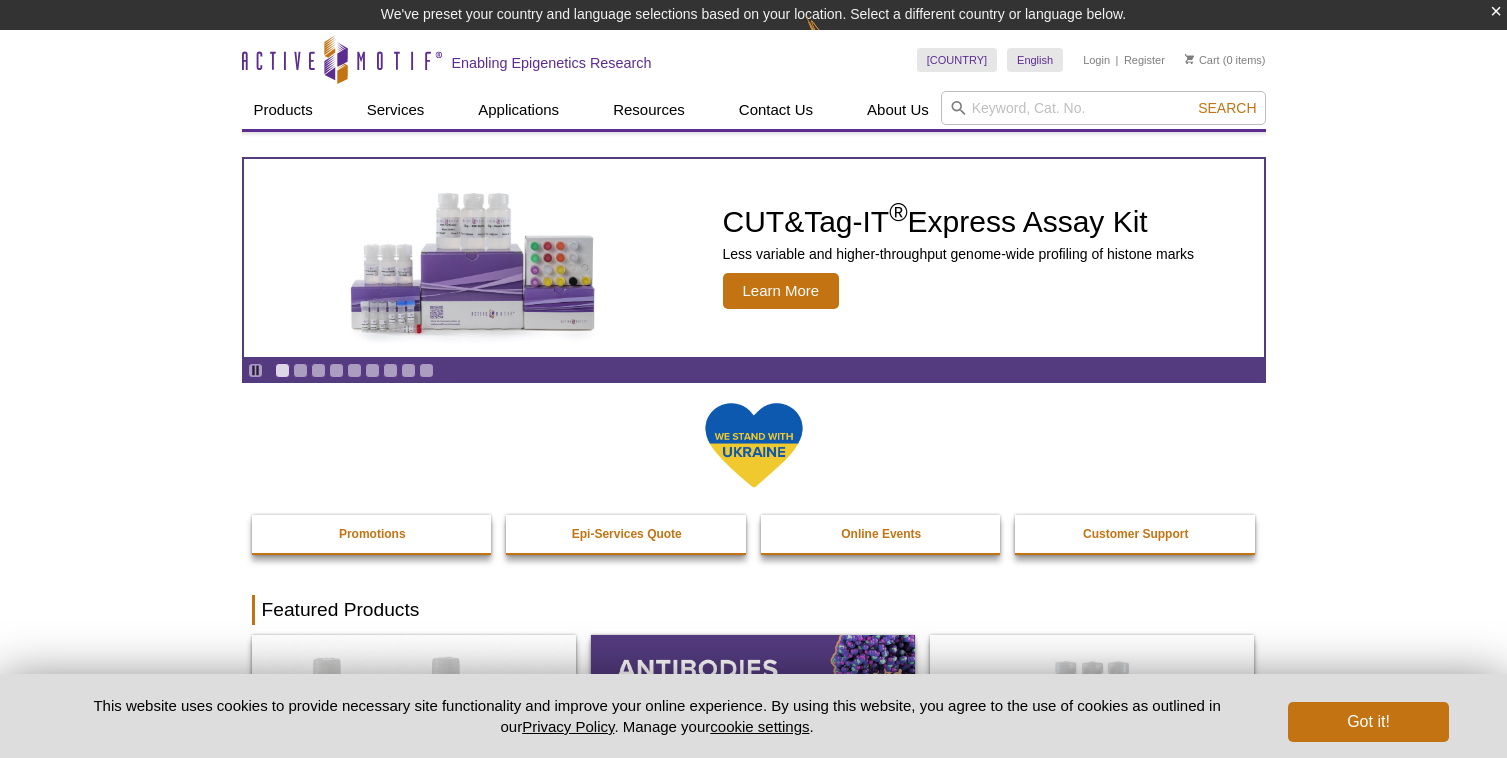 scroll, scrollTop: 0, scrollLeft: 0, axis: both 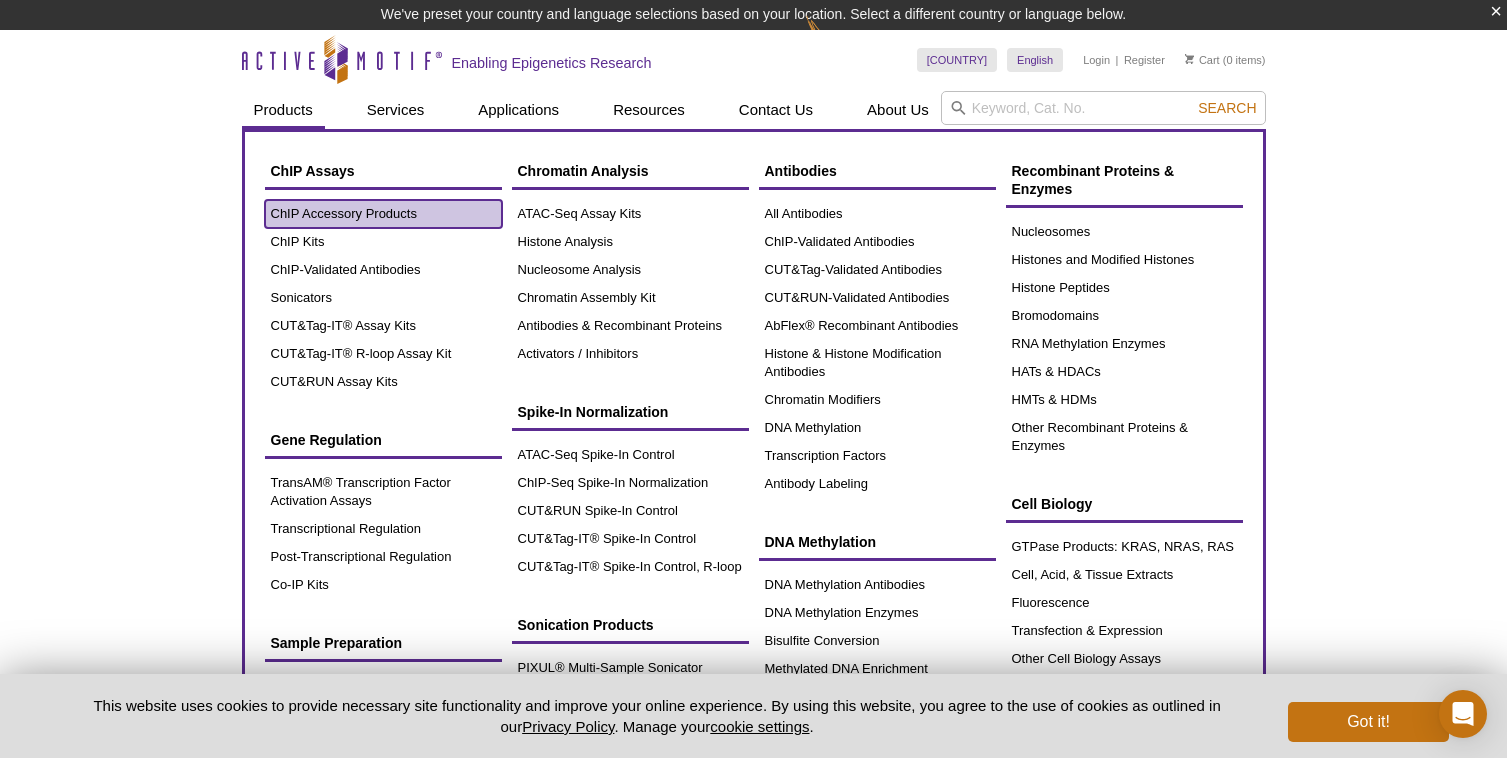 click on "ChIP Accessory Products" at bounding box center (383, 214) 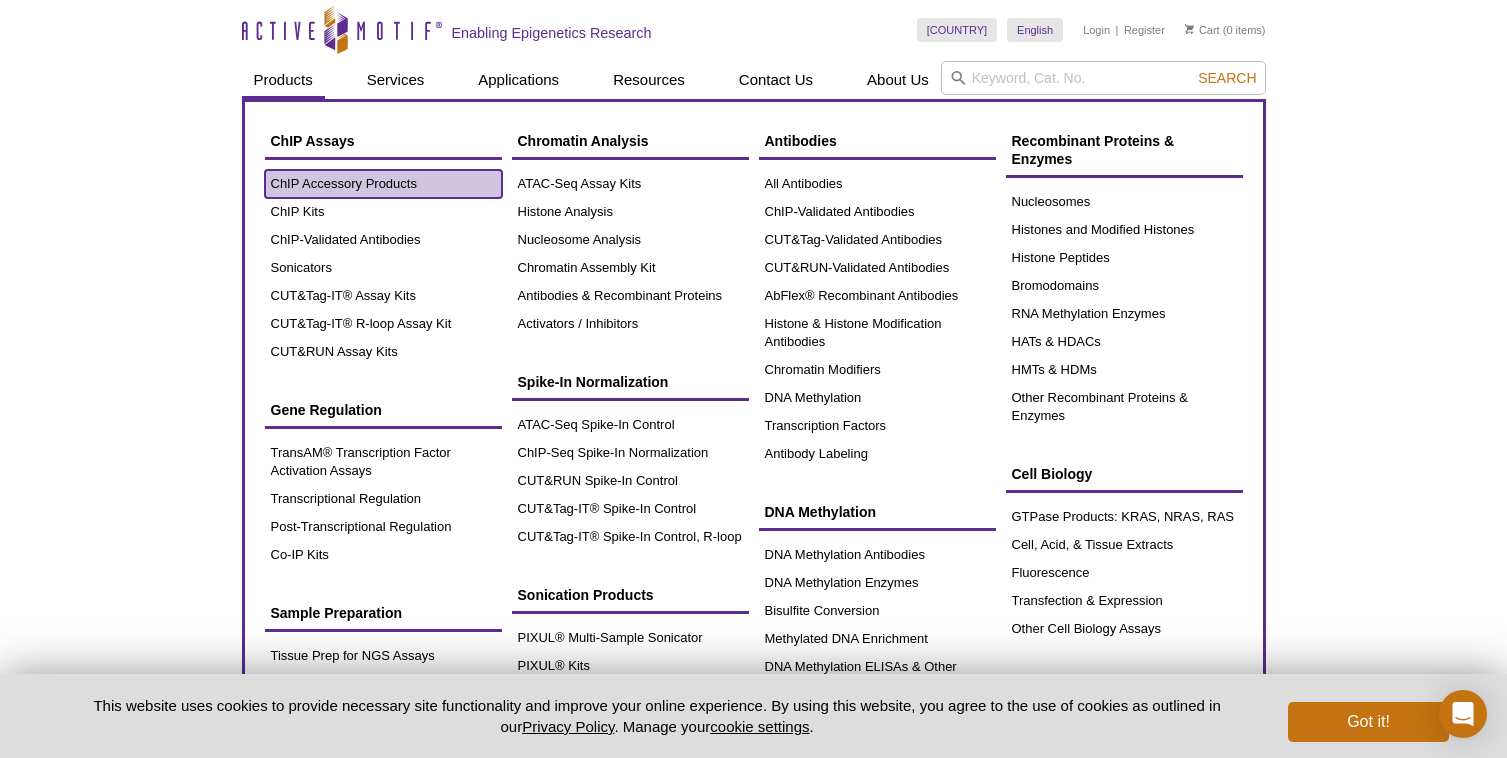 click on "ChIP Accessory Products" at bounding box center (383, 184) 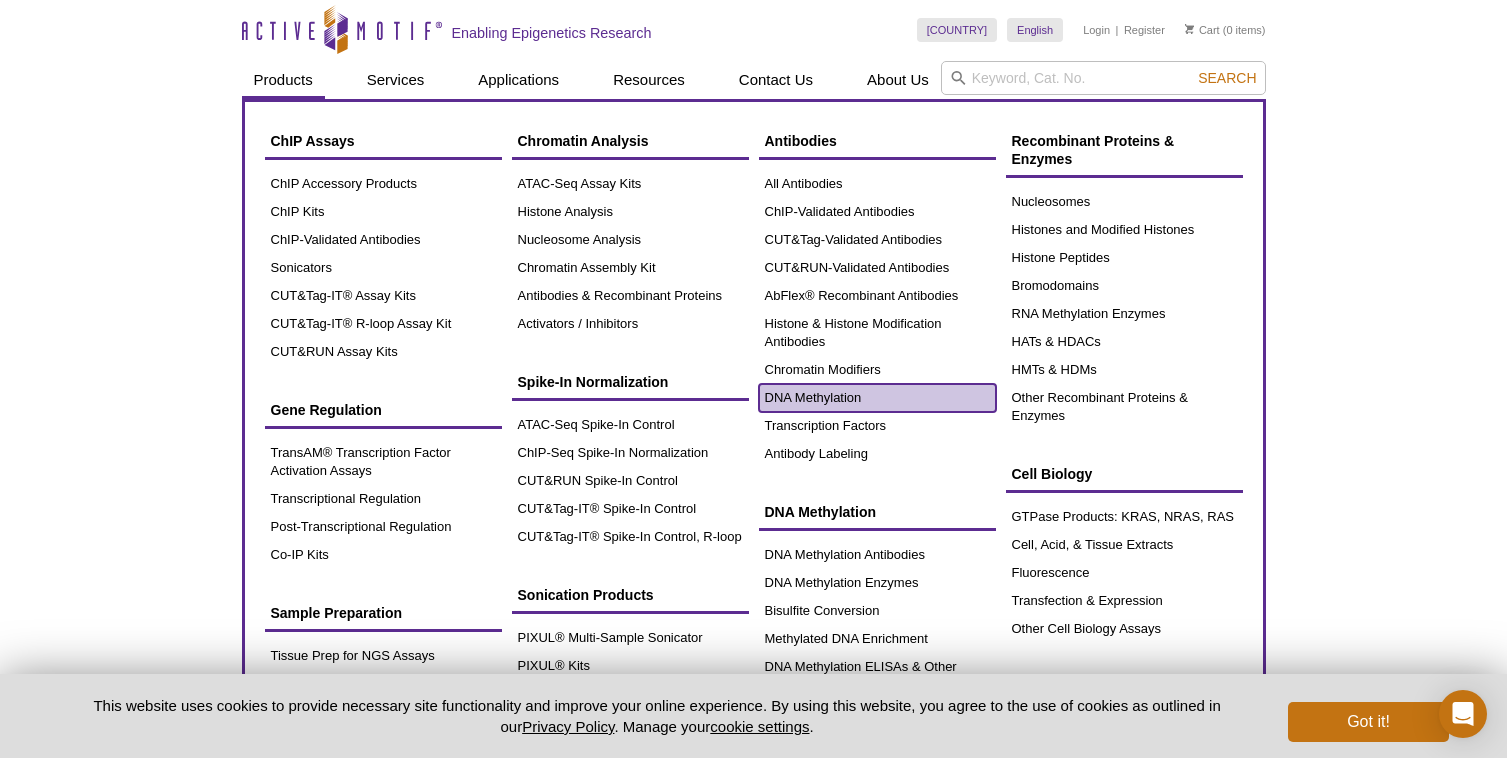 click on "DNA Methylation" at bounding box center (877, 398) 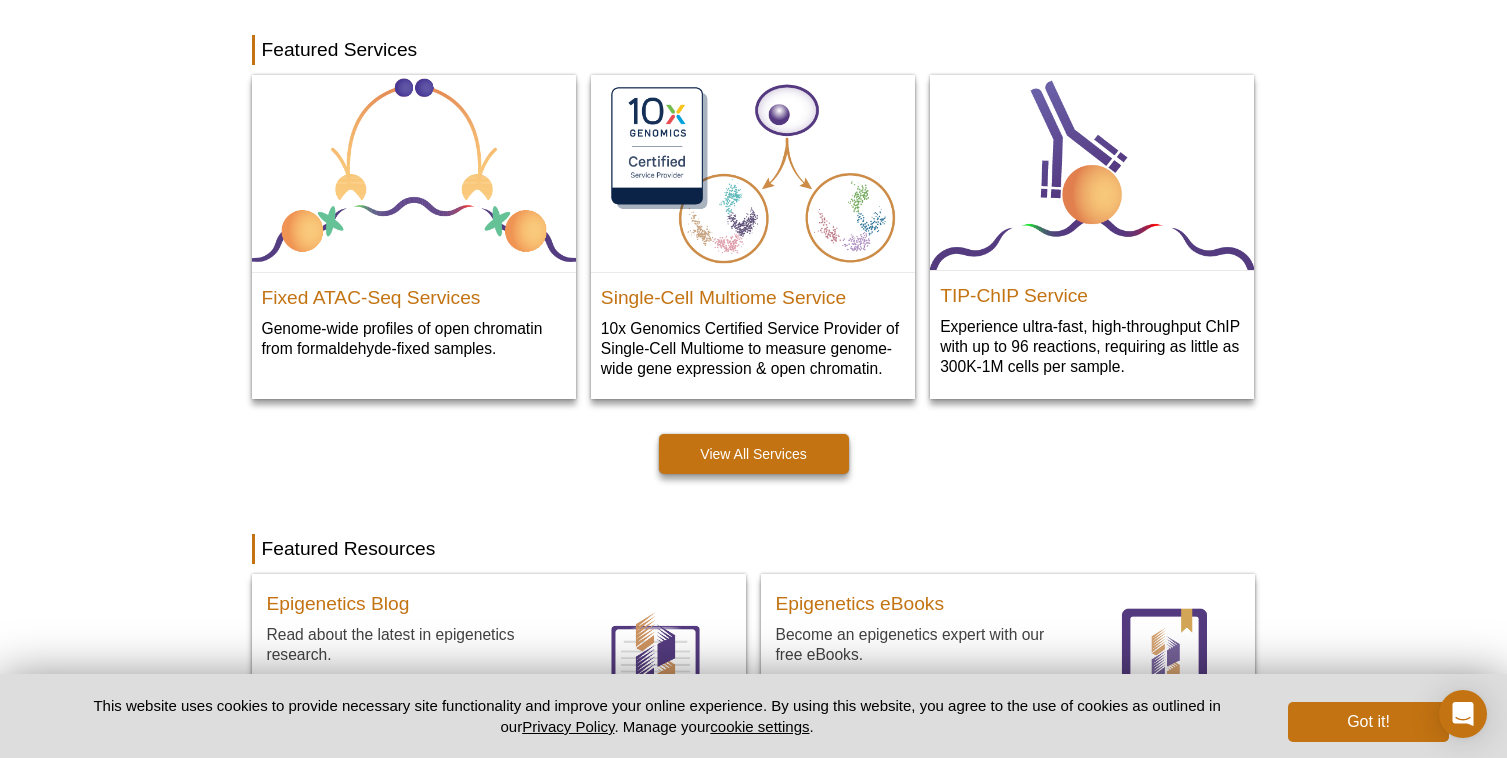 scroll, scrollTop: 1031, scrollLeft: 0, axis: vertical 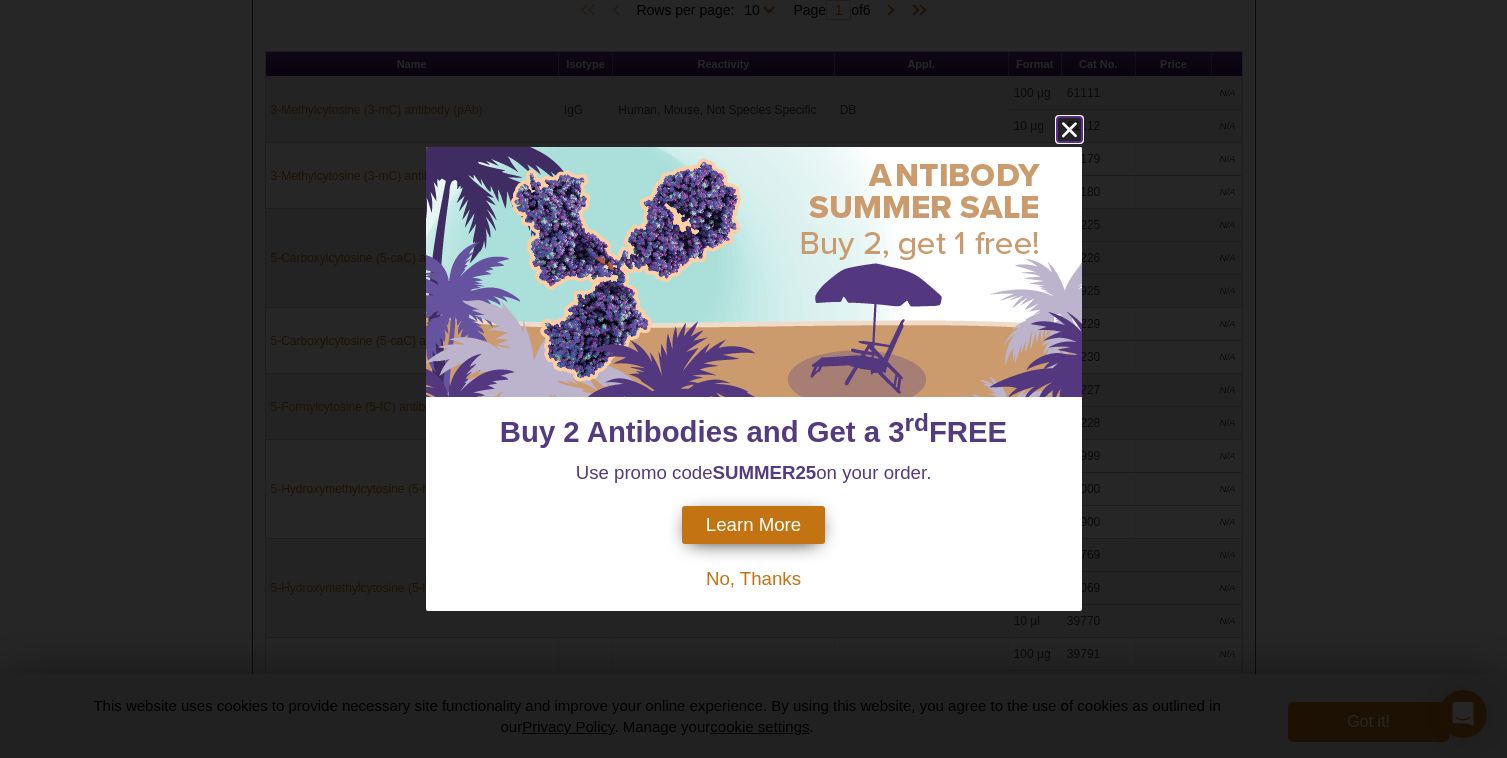 click 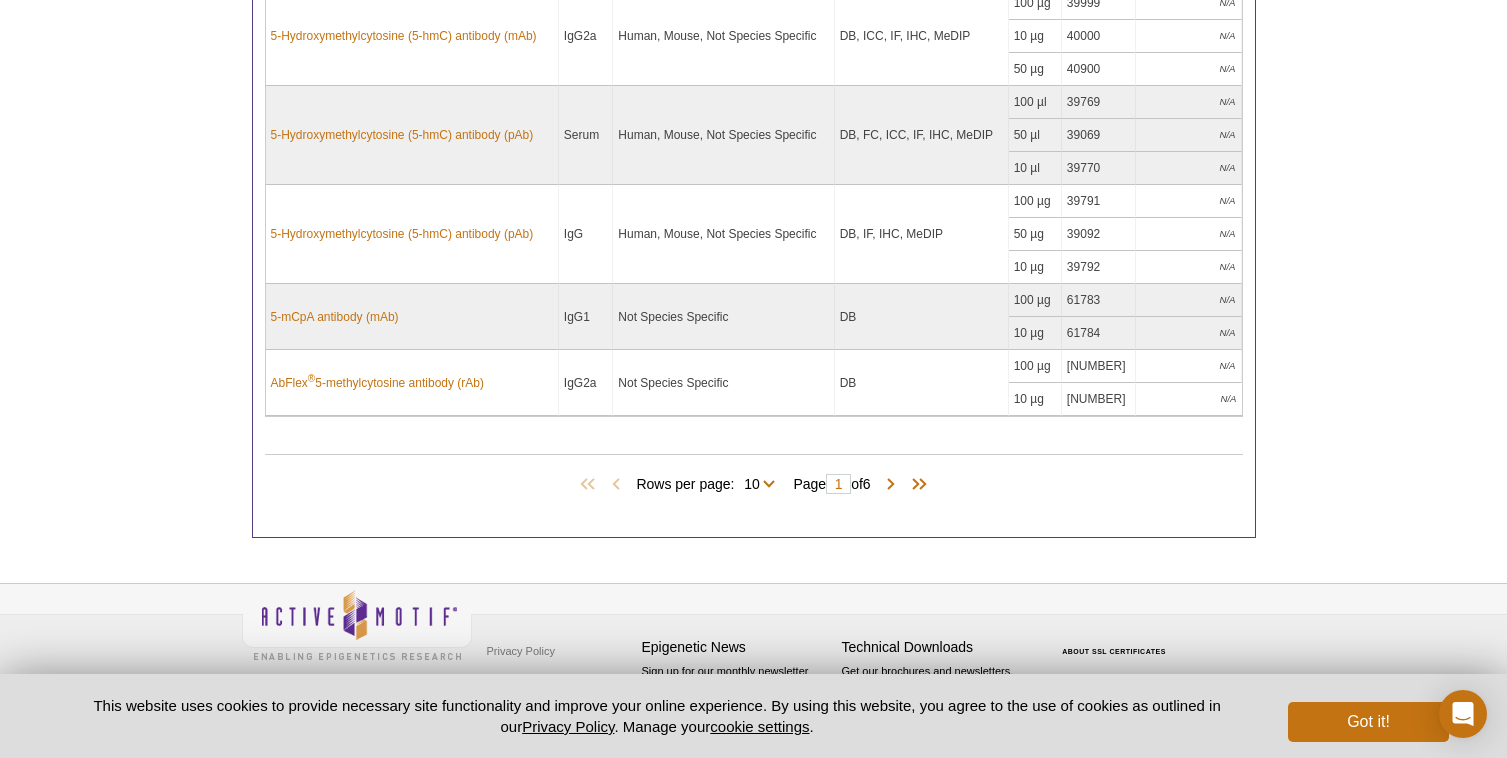 scroll, scrollTop: 0, scrollLeft: 0, axis: both 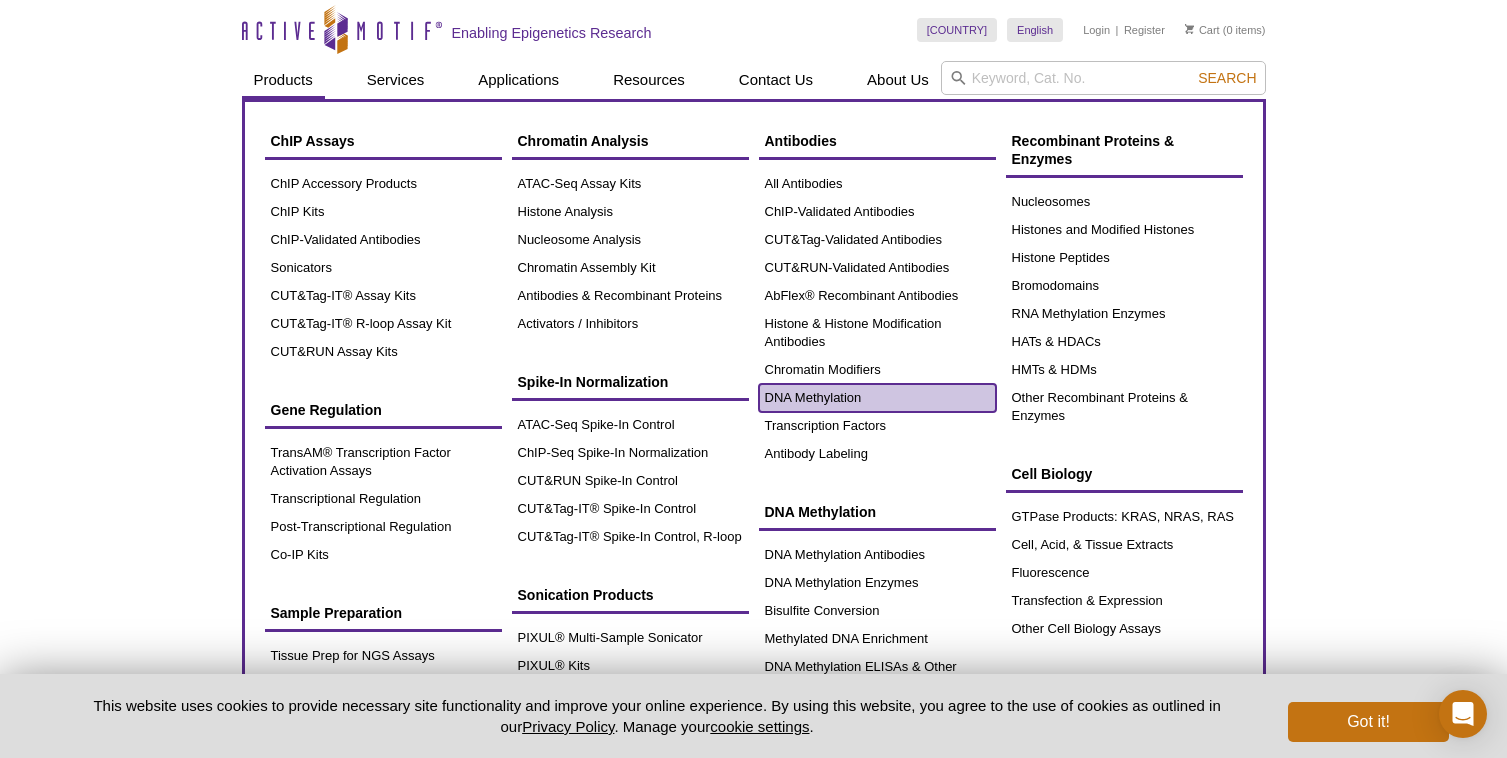 click on "DNA Methylation" at bounding box center (877, 398) 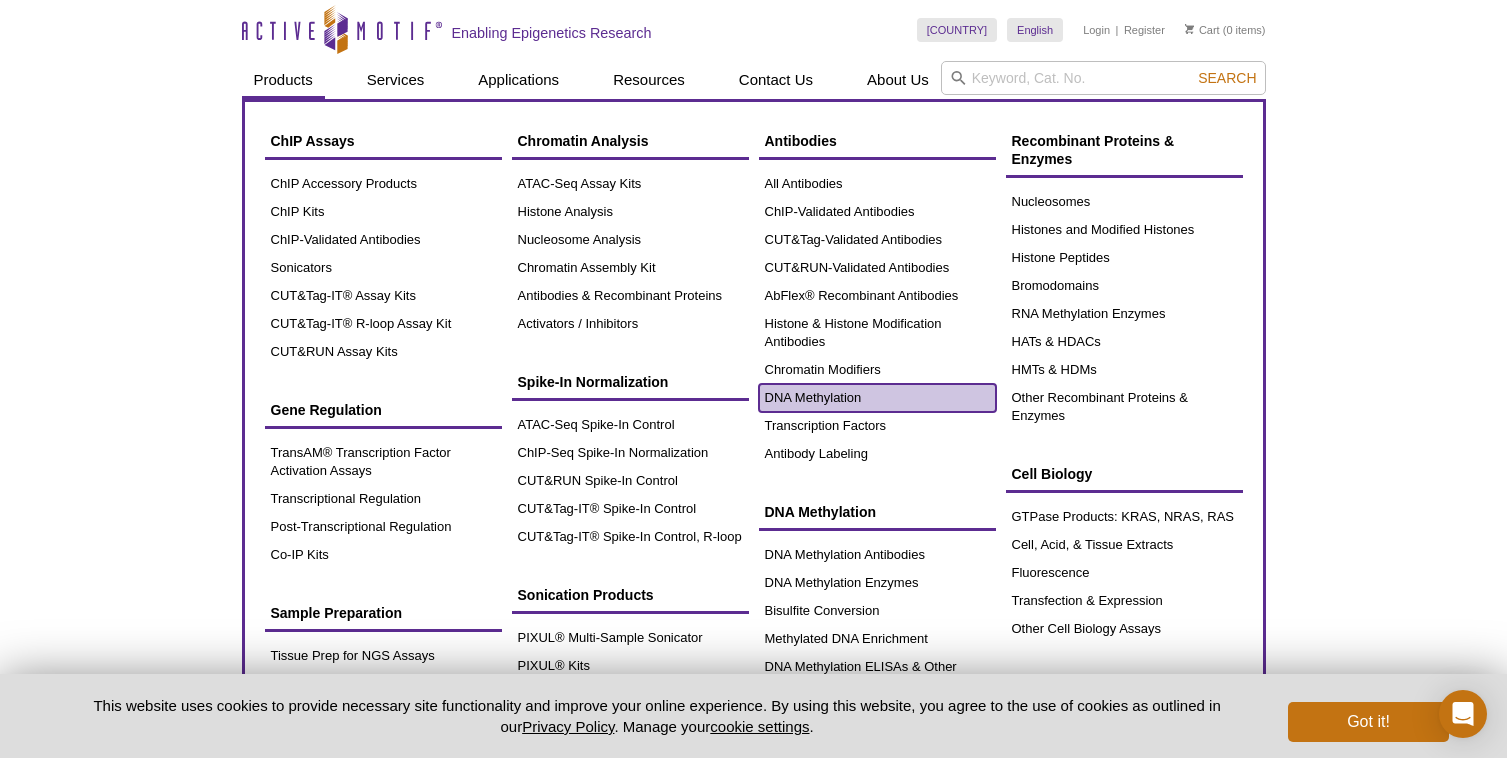 click on "DNA Methylation" at bounding box center [877, 398] 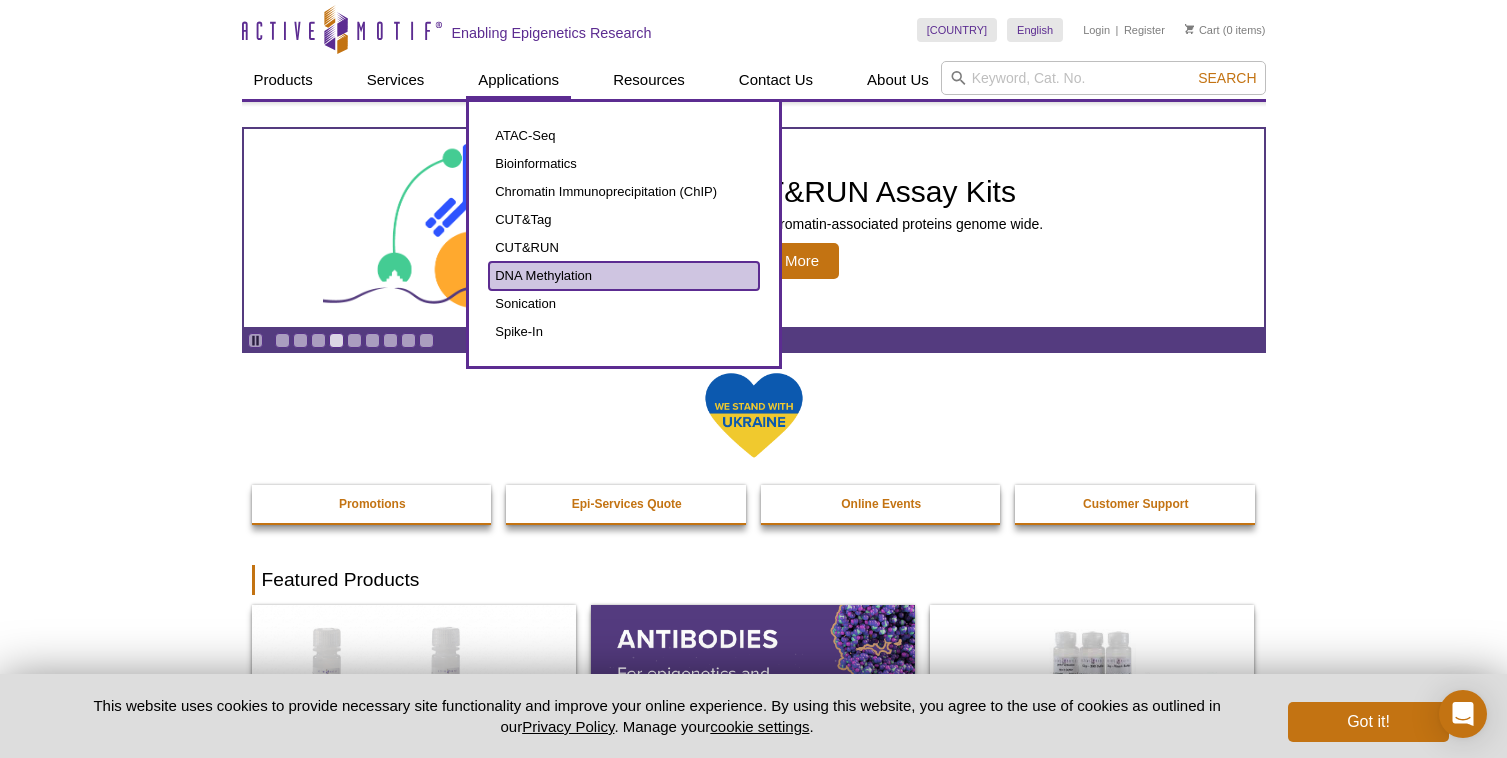 click on "DNA Methylation" at bounding box center [624, 276] 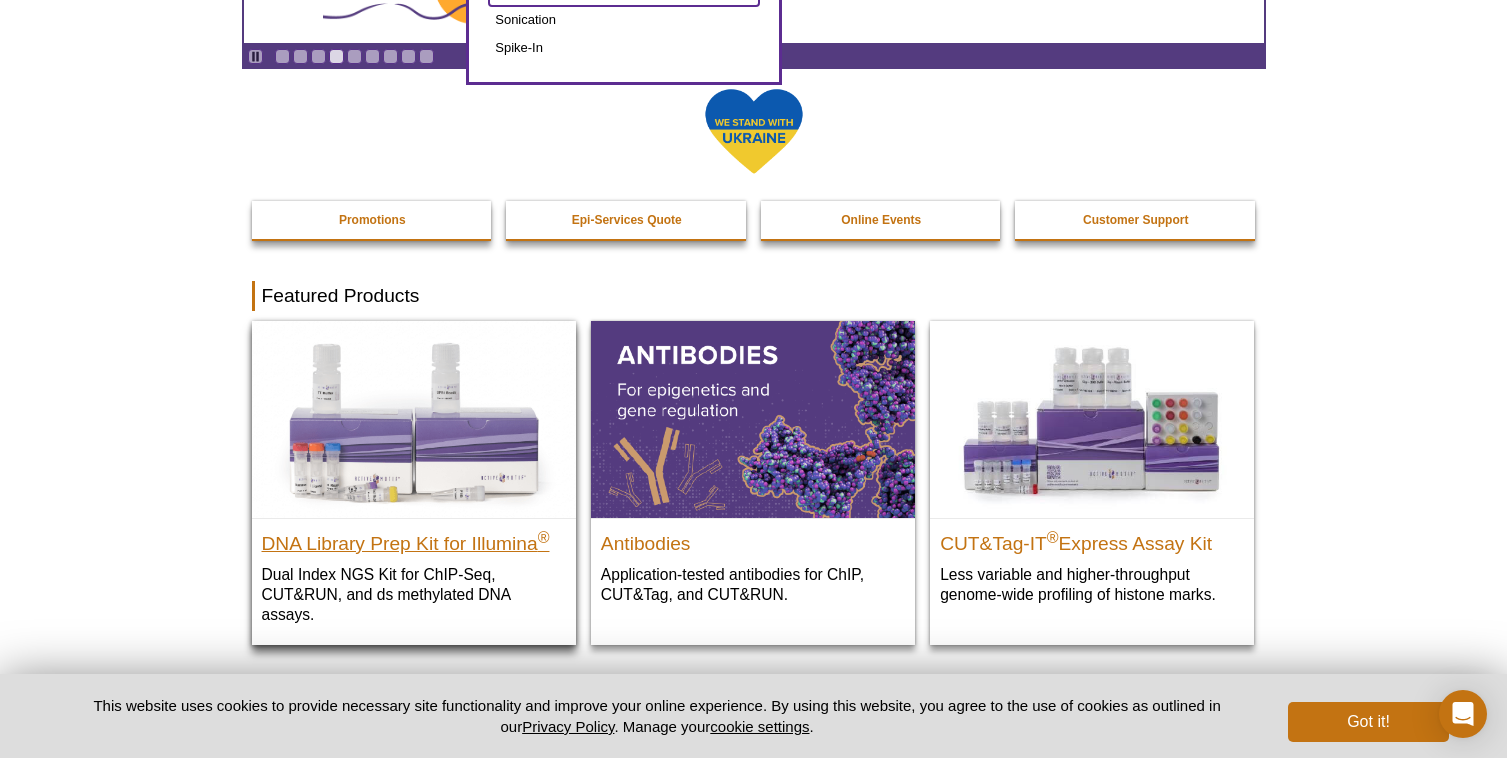 scroll, scrollTop: 0, scrollLeft: 0, axis: both 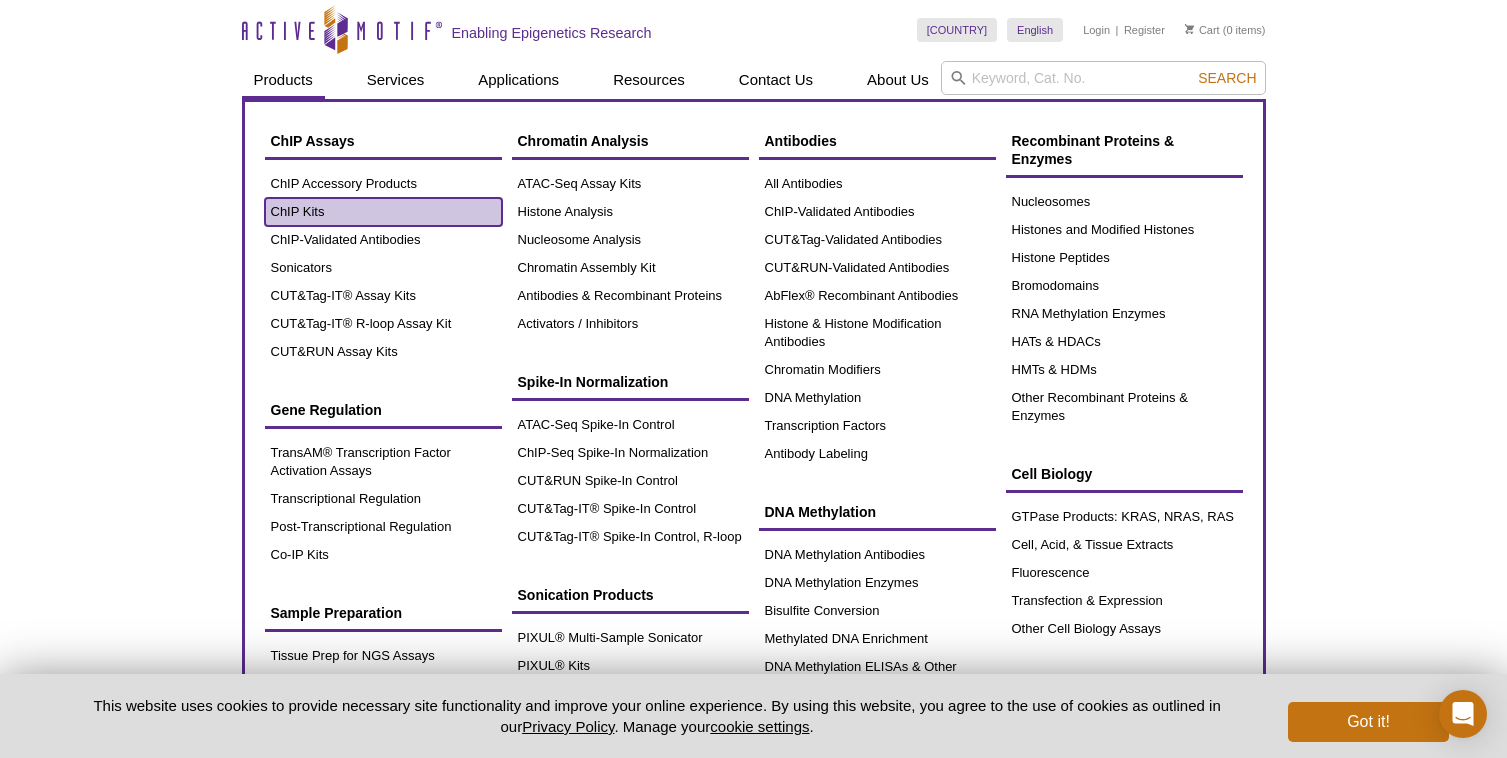 click on "ChIP Kits" at bounding box center (383, 212) 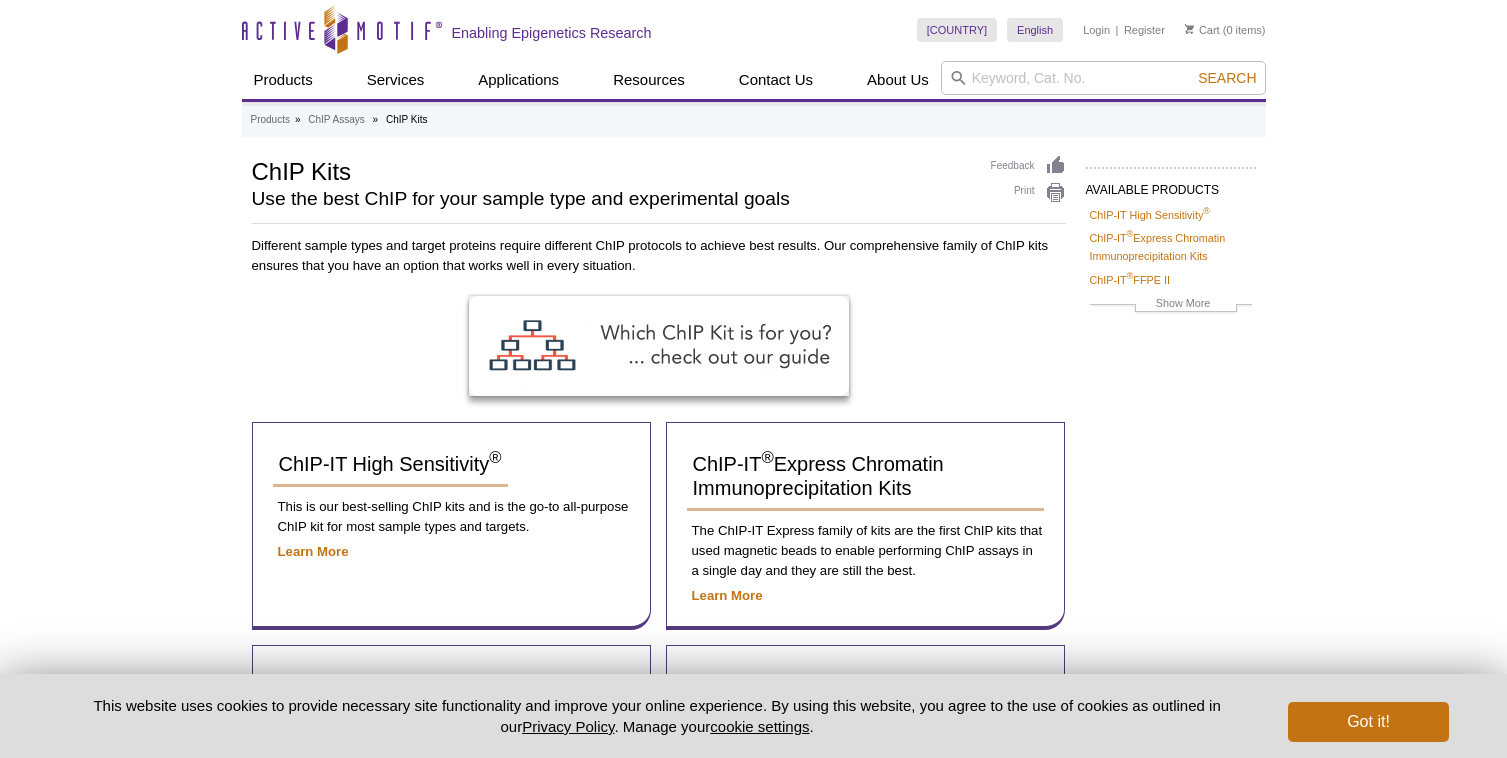 scroll, scrollTop: 0, scrollLeft: 0, axis: both 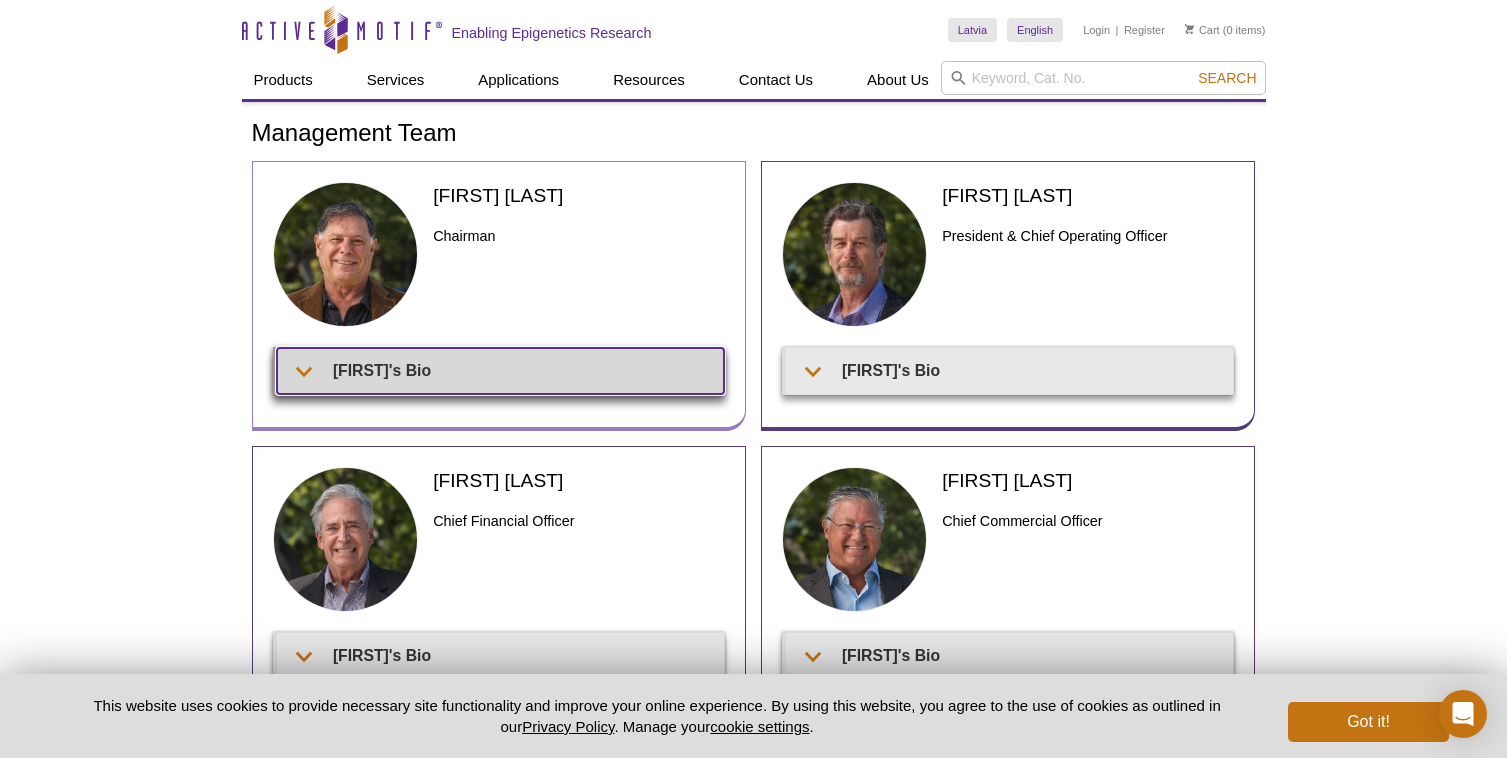 click on "[FIRST]'s Bio" at bounding box center [500, 370] 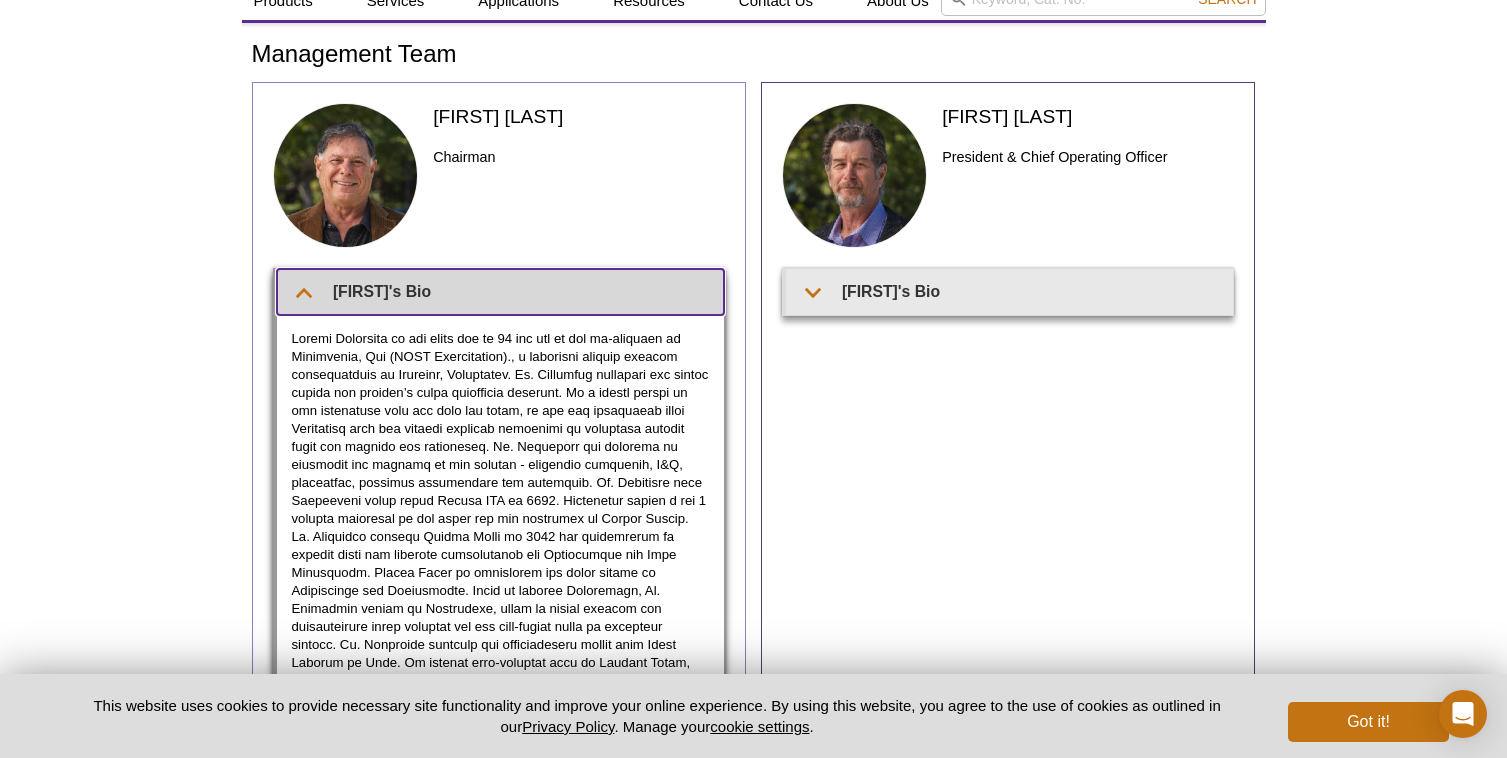 scroll, scrollTop: 80, scrollLeft: 0, axis: vertical 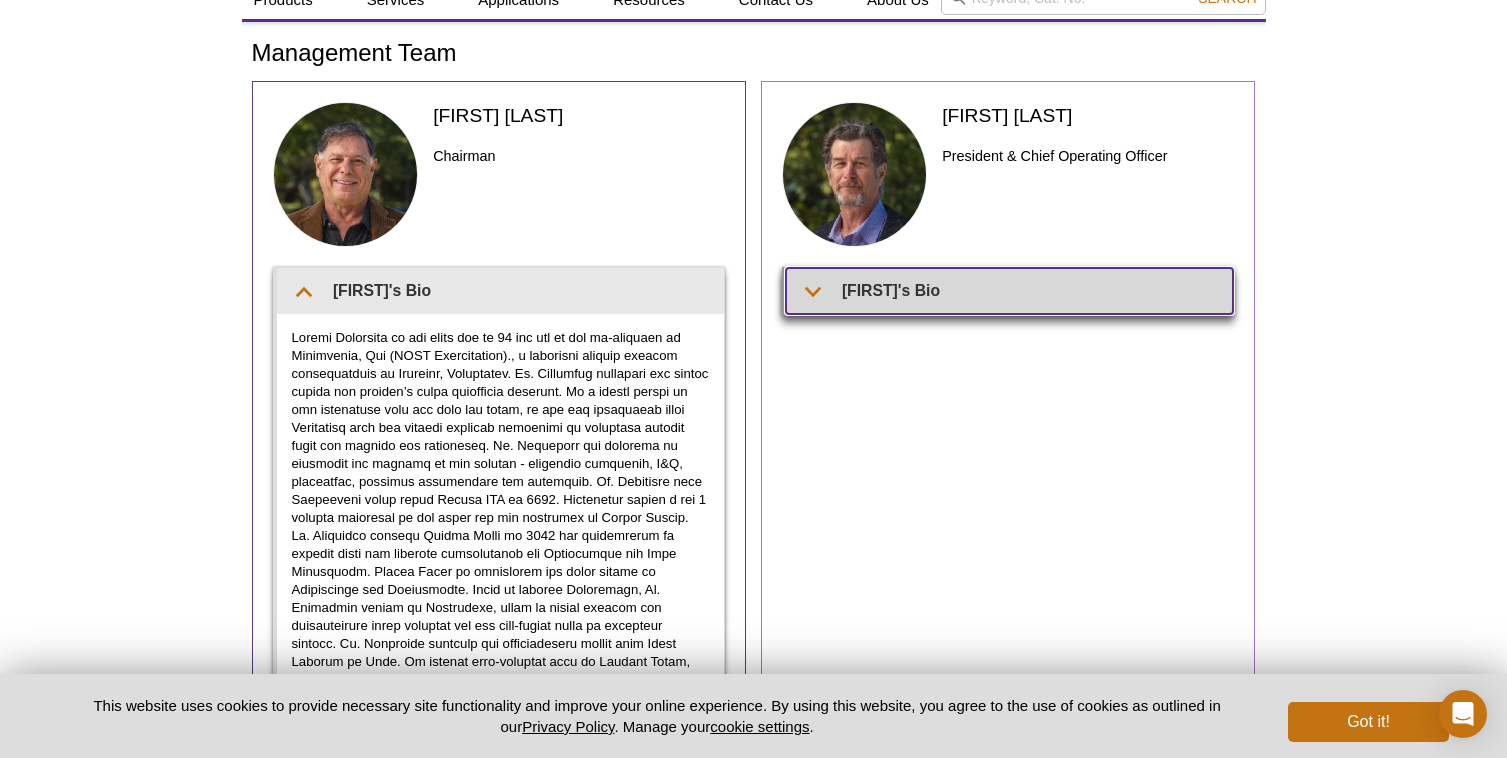 click on "[FIRST]'s Bio" at bounding box center [1009, 290] 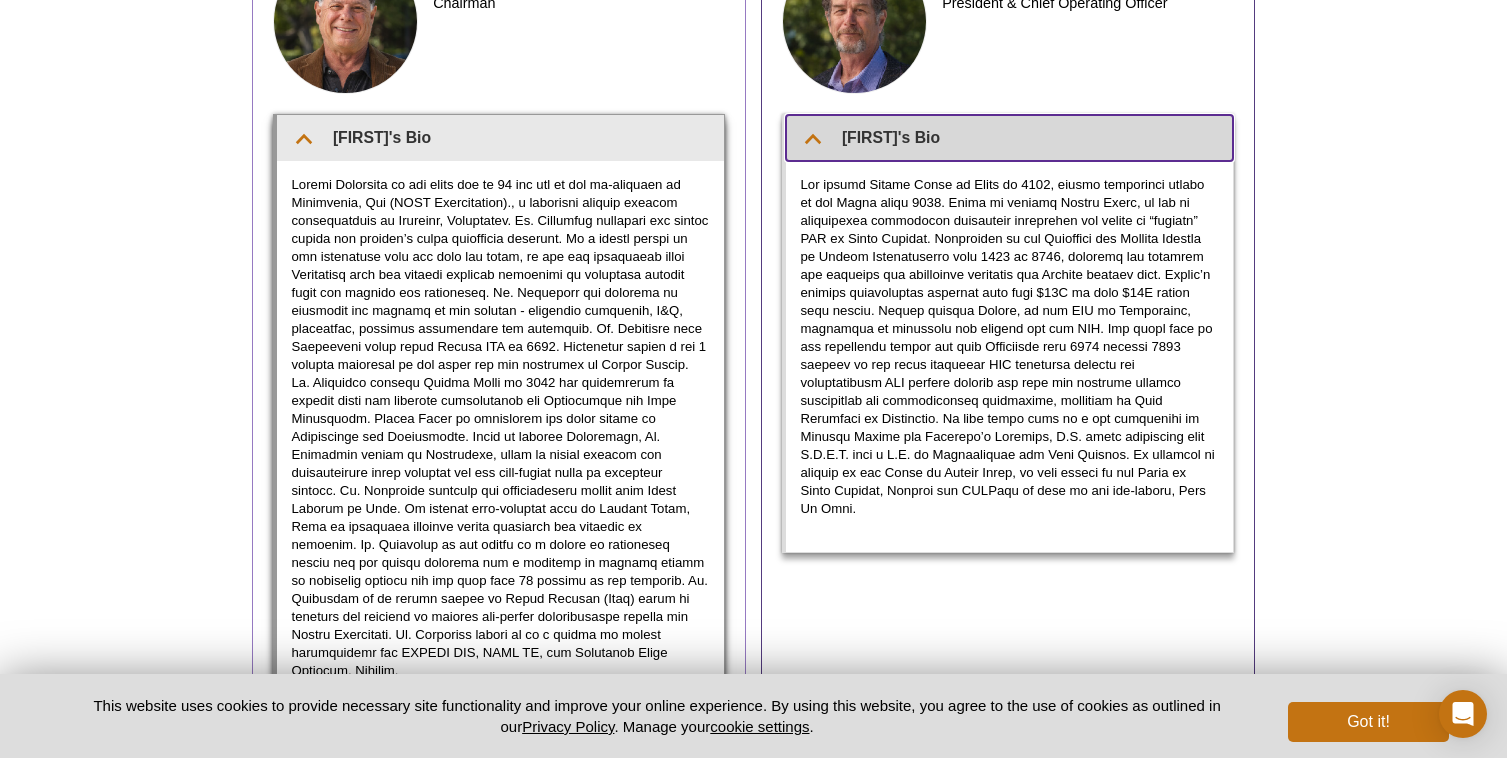 scroll, scrollTop: 0, scrollLeft: 0, axis: both 